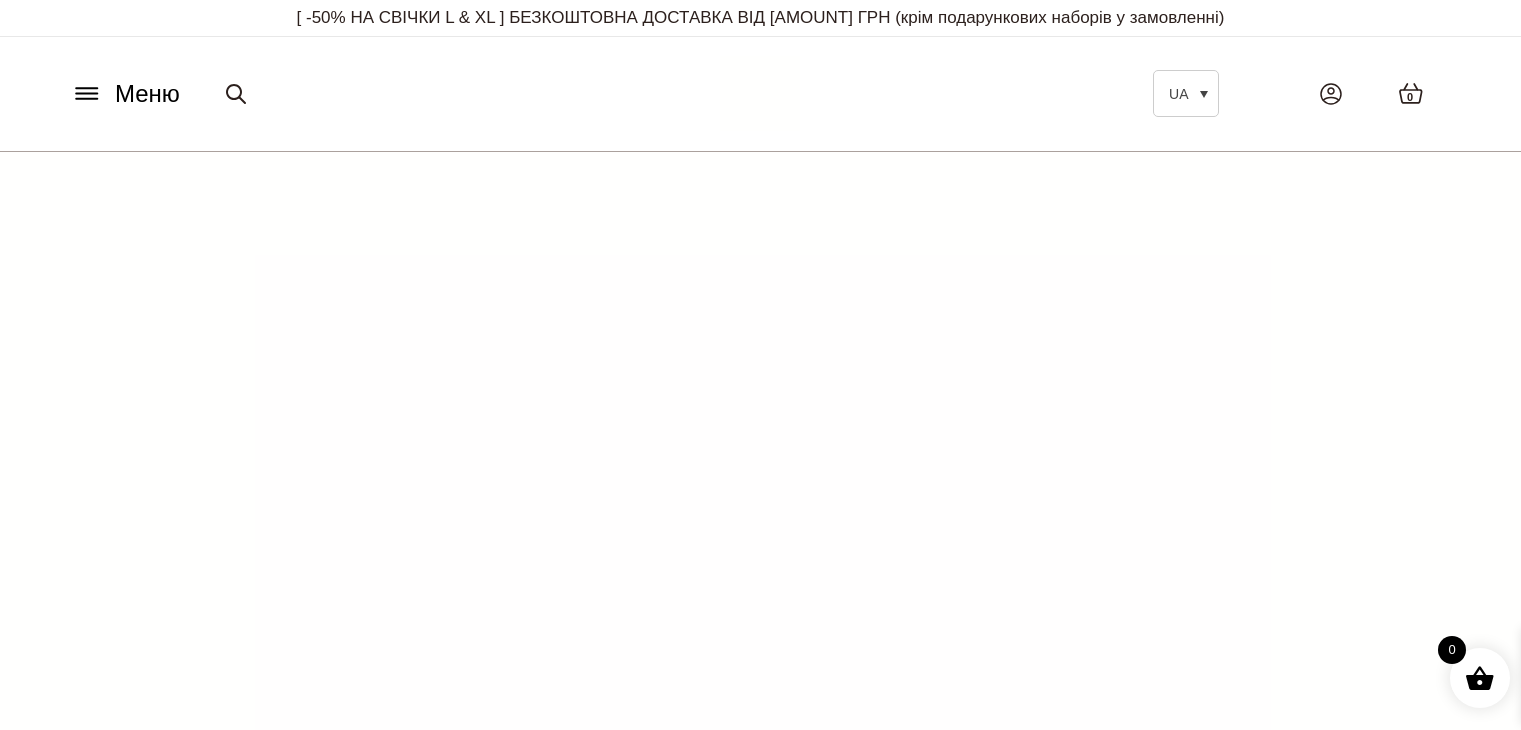 scroll, scrollTop: 0, scrollLeft: 0, axis: both 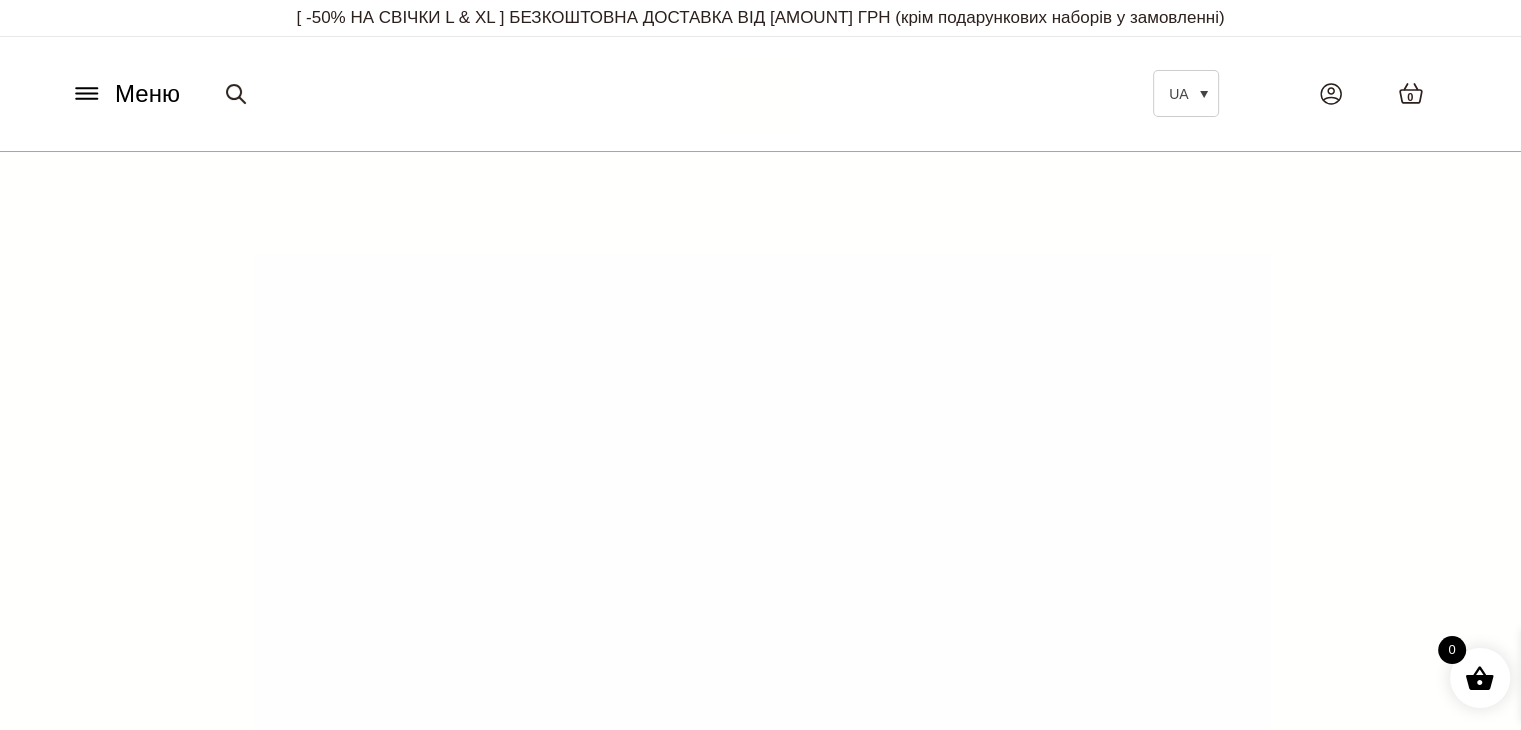 click on "Меню" at bounding box center (147, 94) 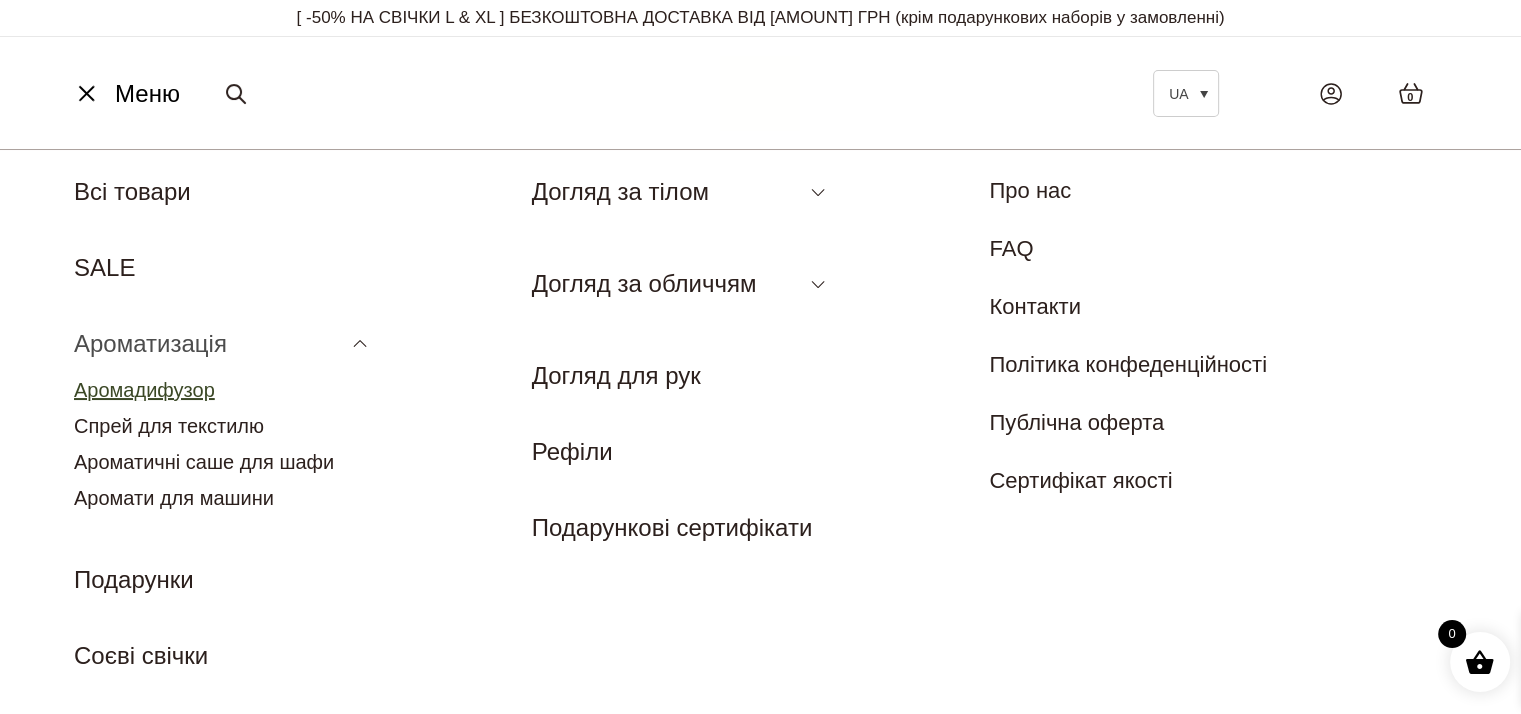 click on "Аромадифузор" at bounding box center (144, 390) 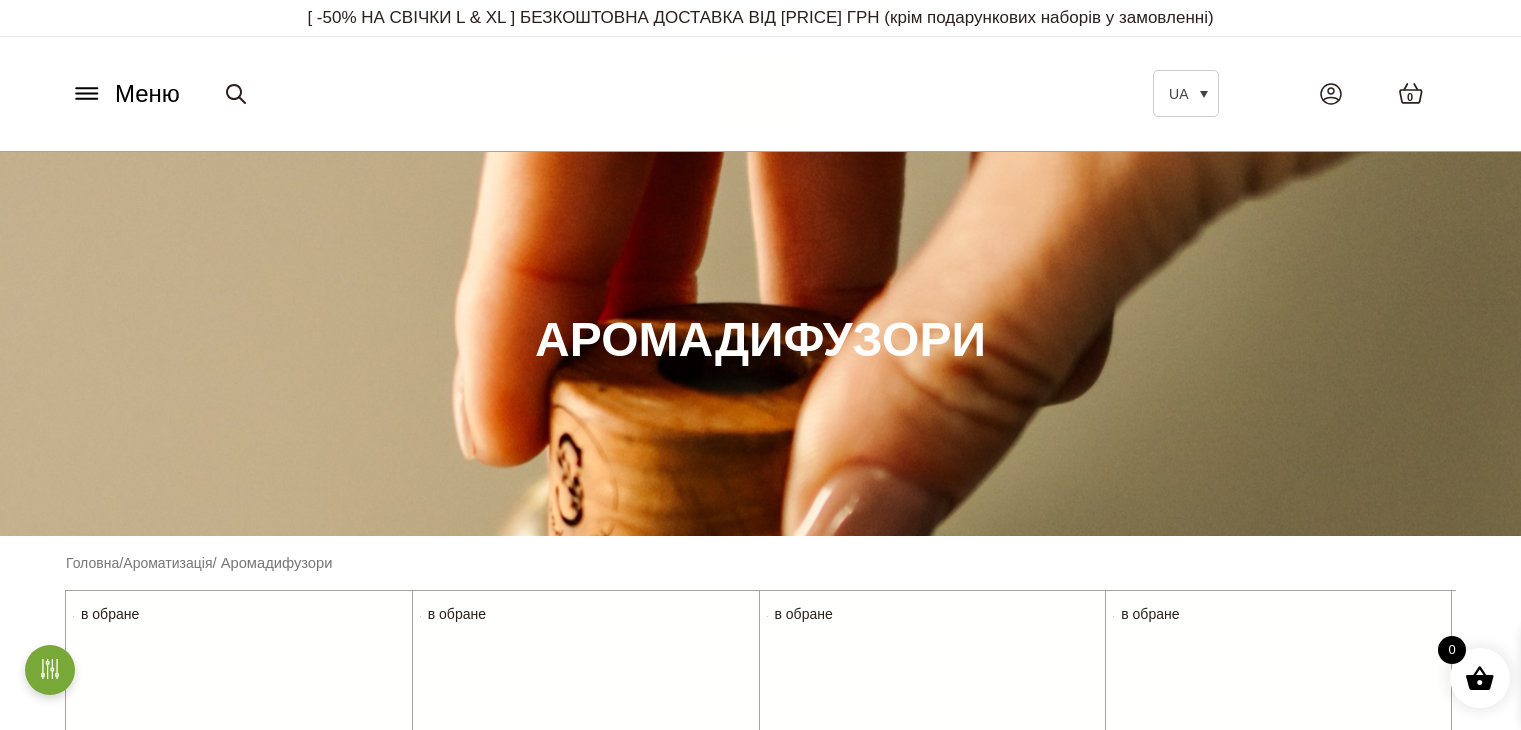 scroll, scrollTop: 0, scrollLeft: 0, axis: both 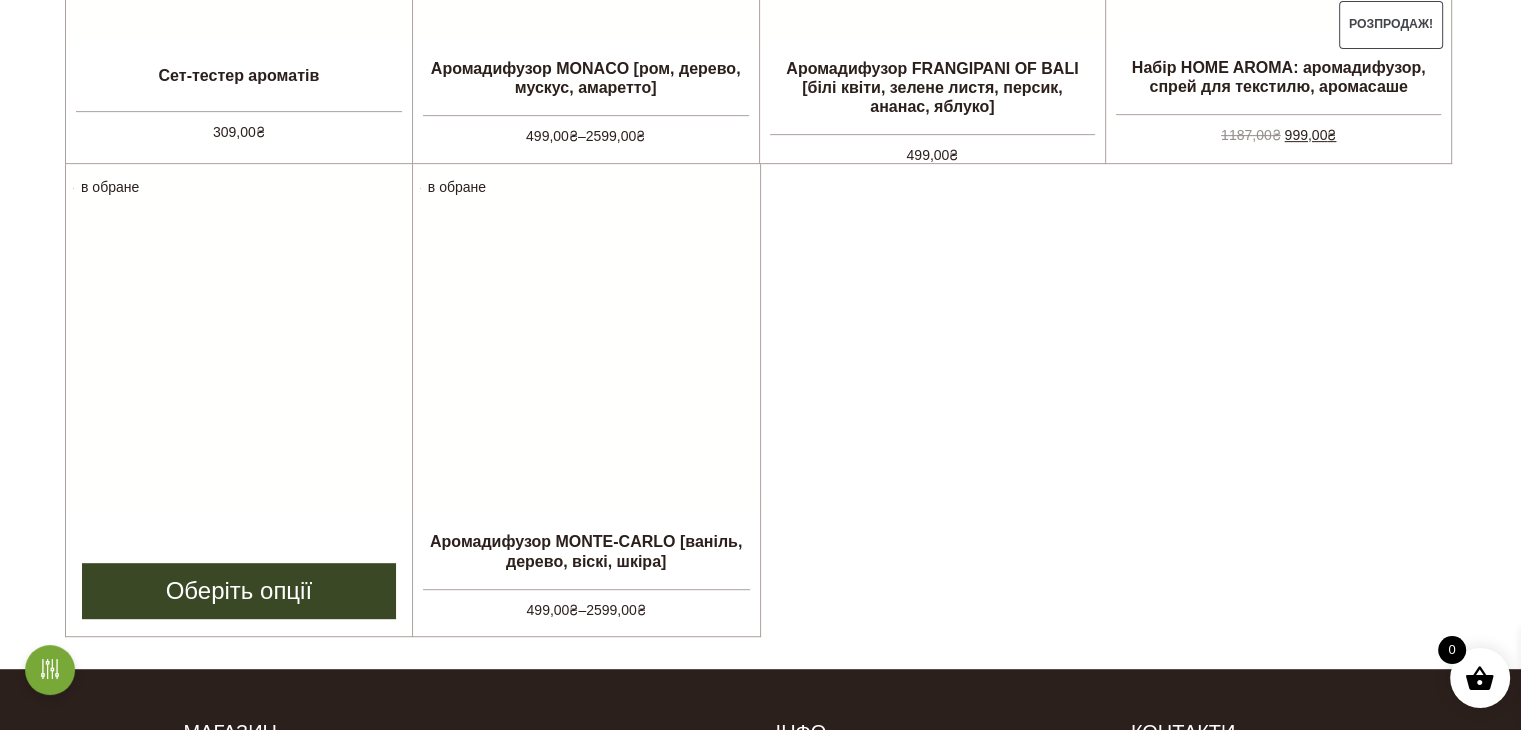 click at bounding box center [239, 337] 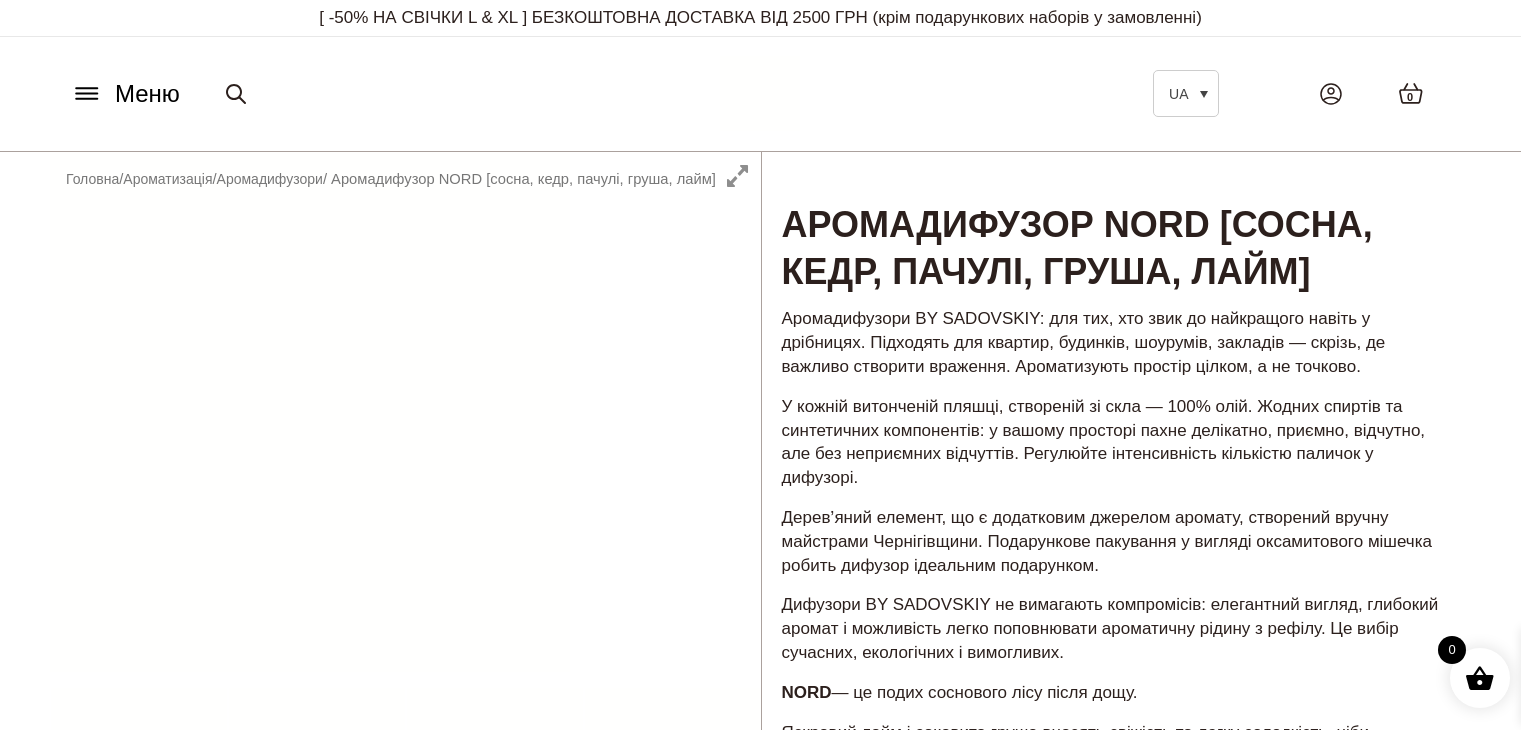 scroll, scrollTop: 0, scrollLeft: 0, axis: both 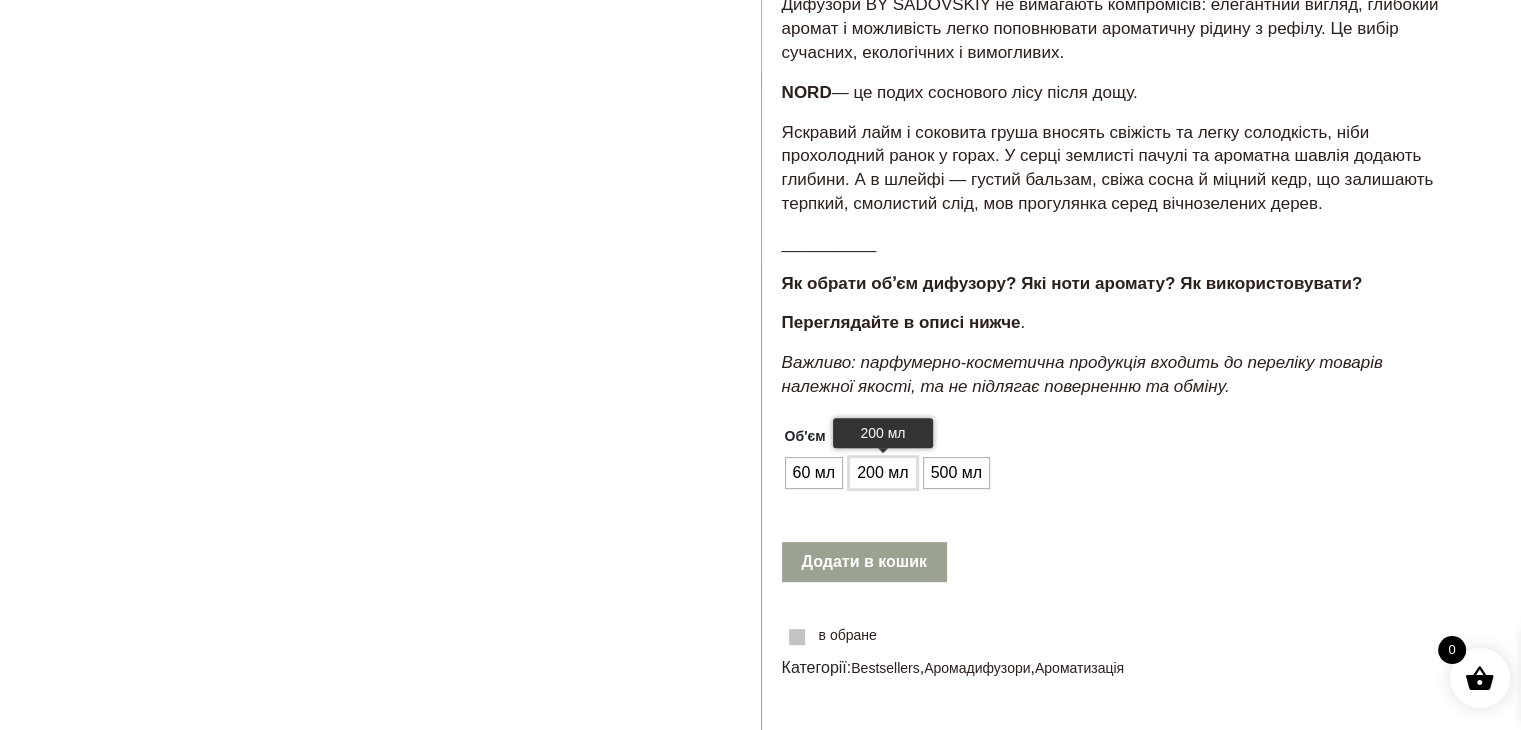 click on "200 мл" 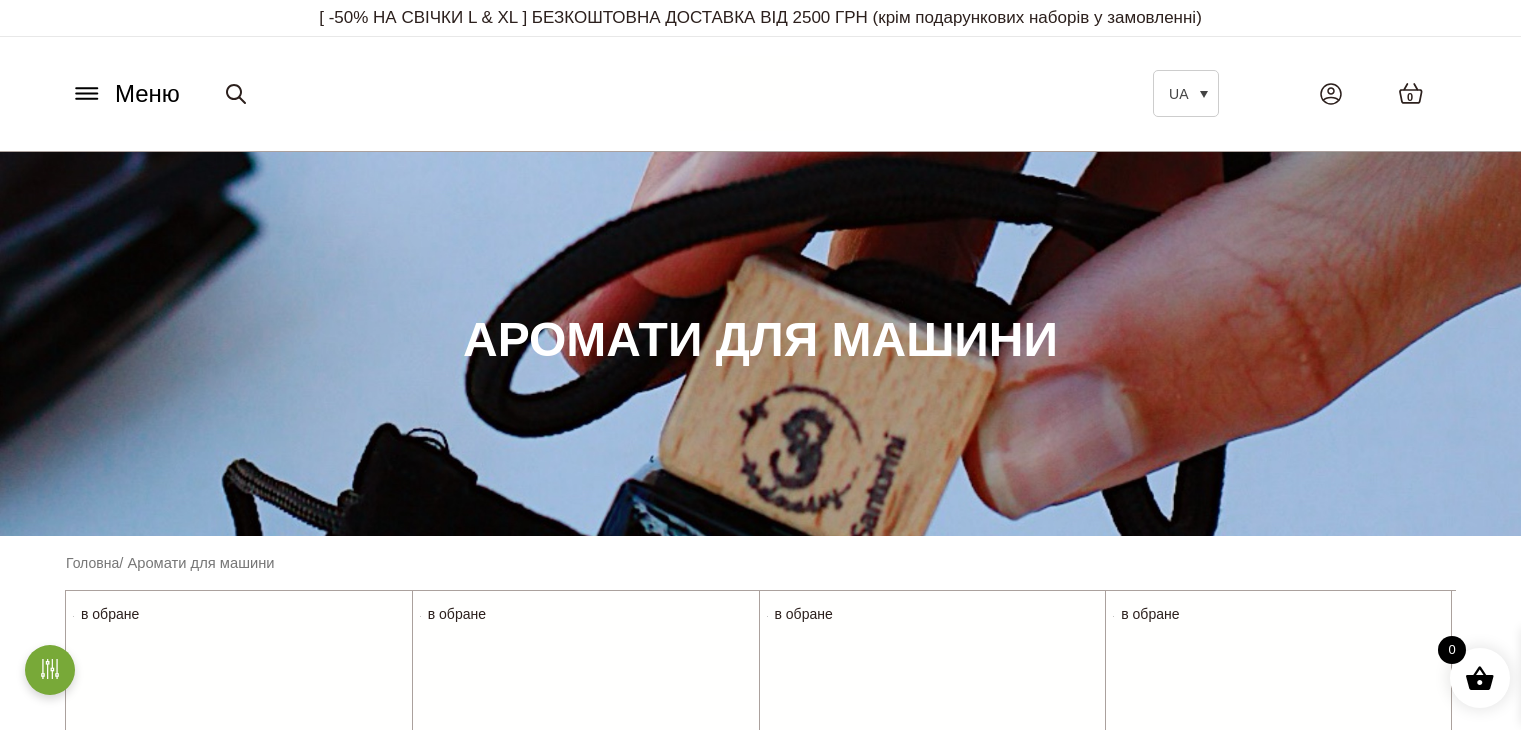 scroll, scrollTop: 0, scrollLeft: 0, axis: both 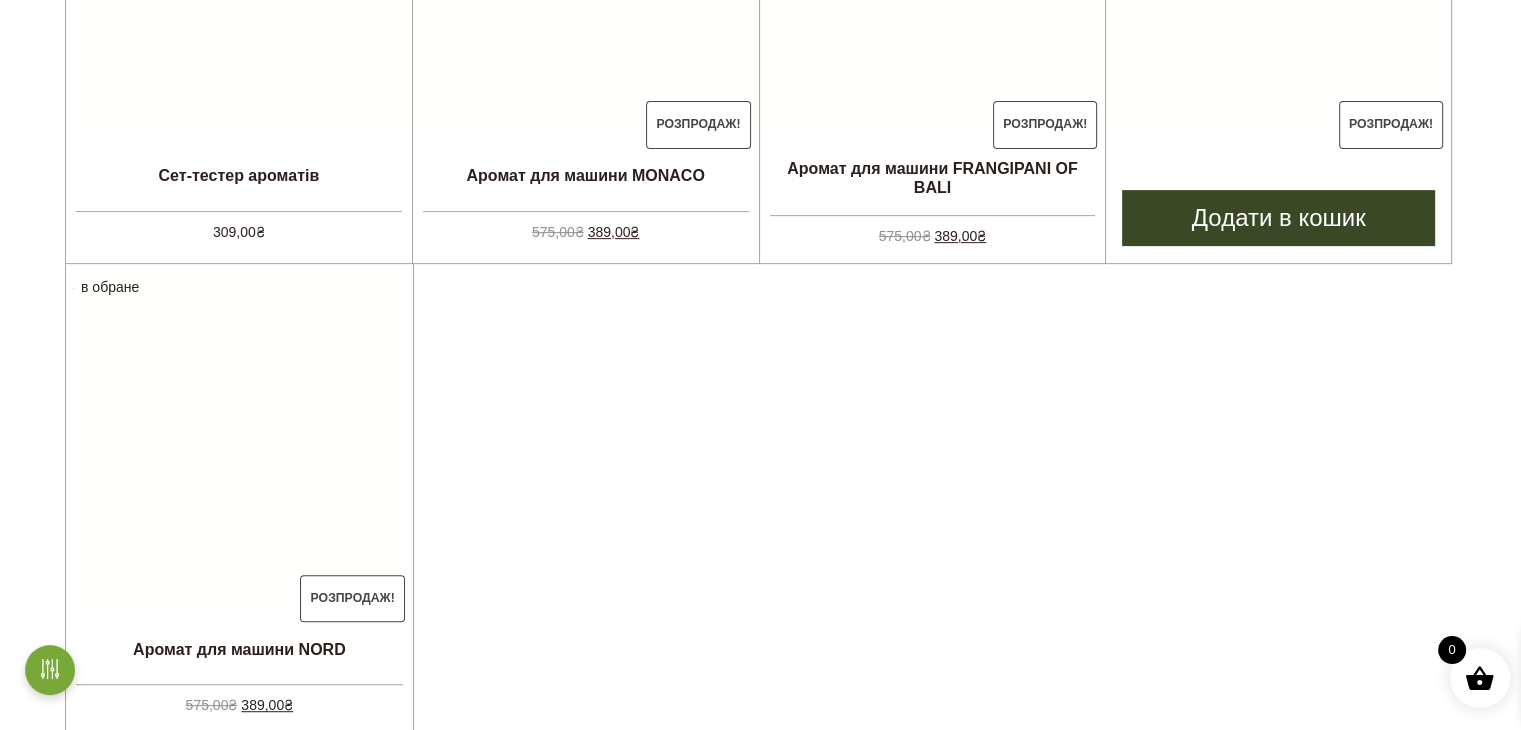 click at bounding box center (1278, -37) 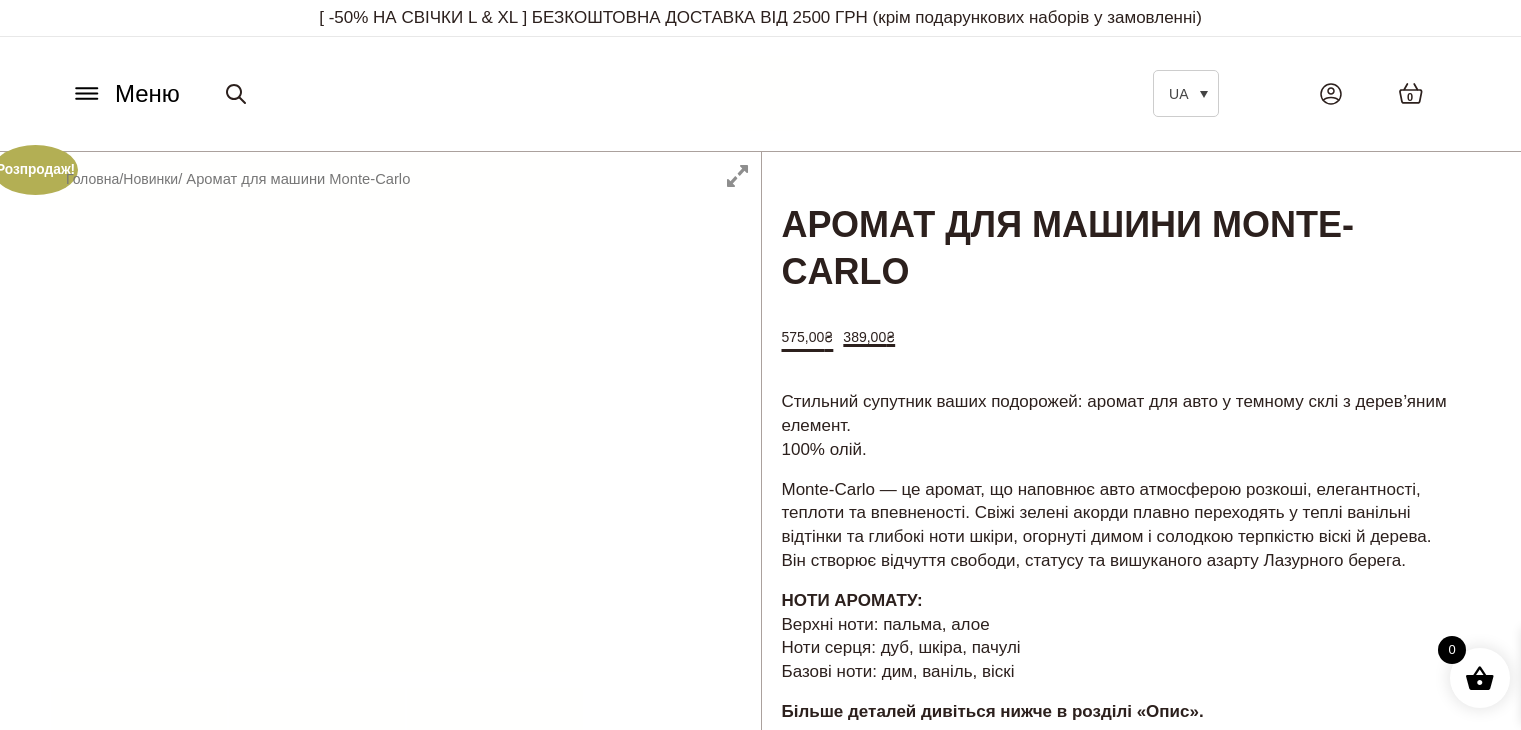 scroll, scrollTop: 0, scrollLeft: 0, axis: both 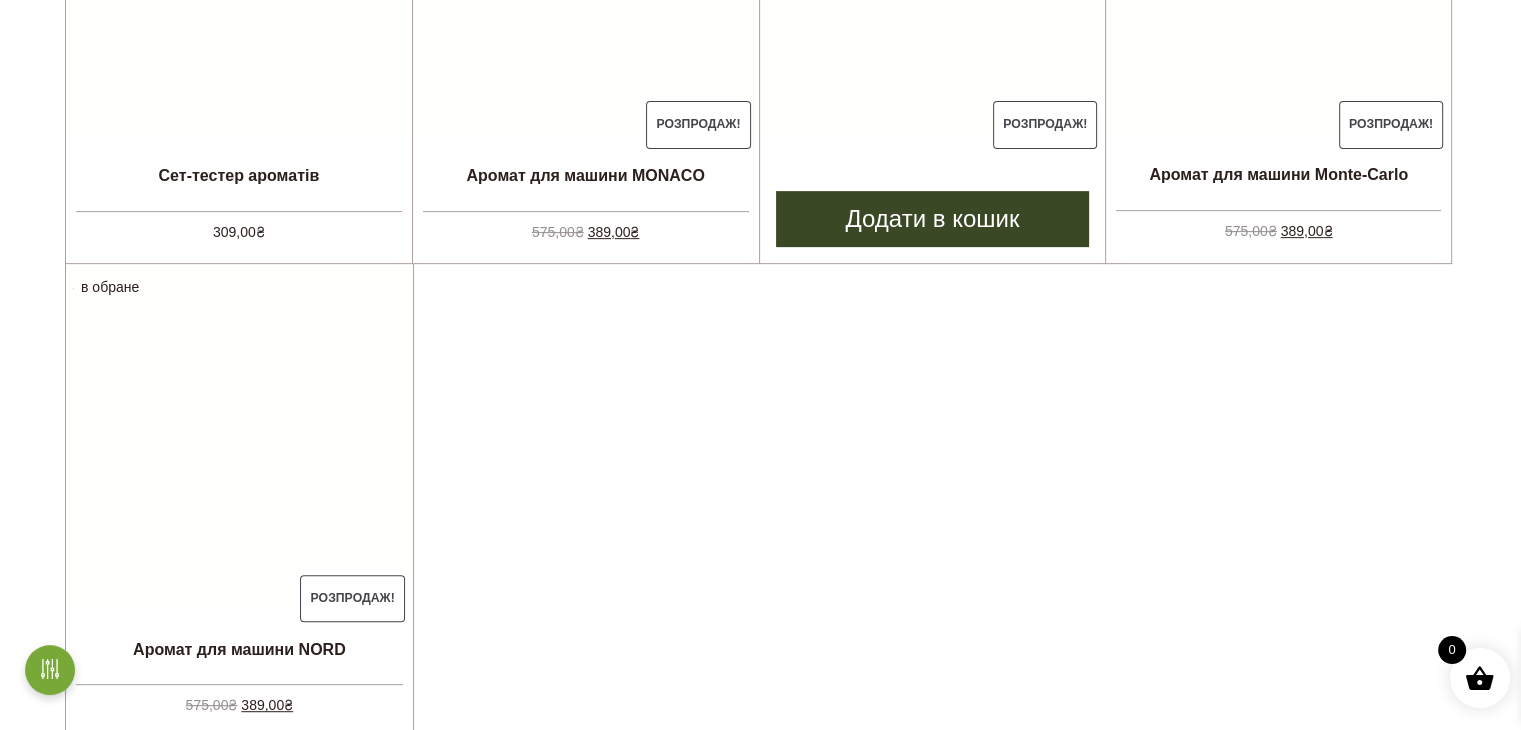click at bounding box center [933, -36] 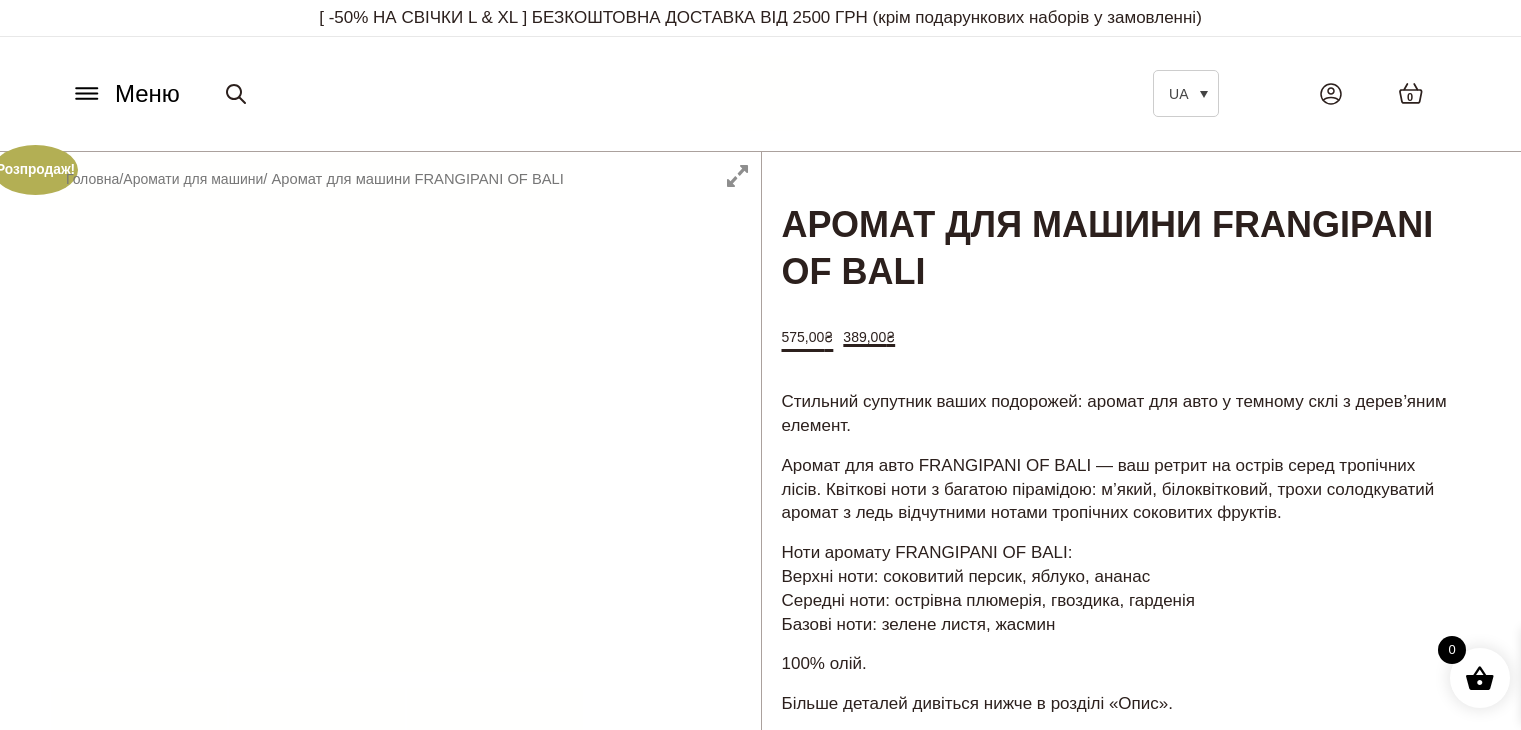 scroll, scrollTop: 0, scrollLeft: 0, axis: both 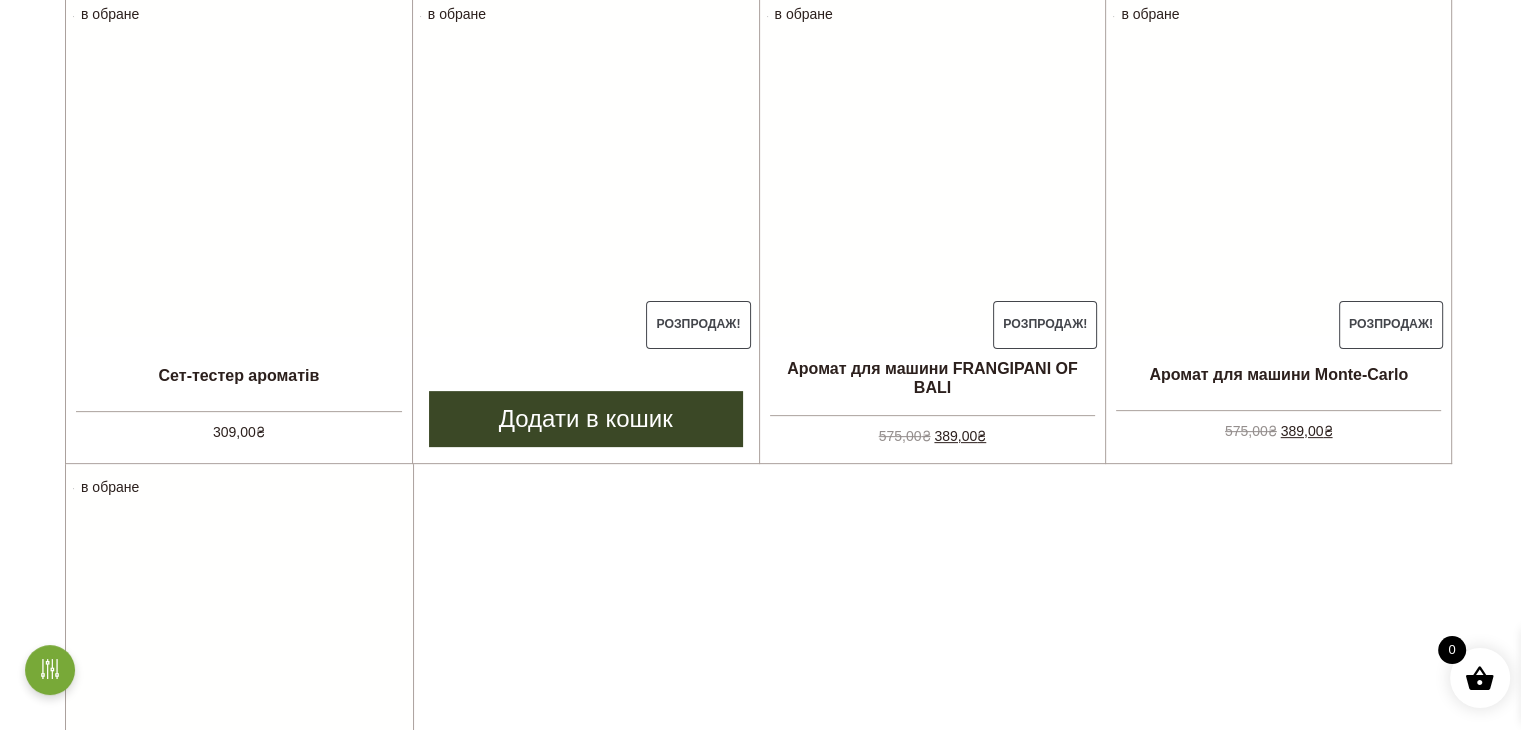 click at bounding box center [586, 164] 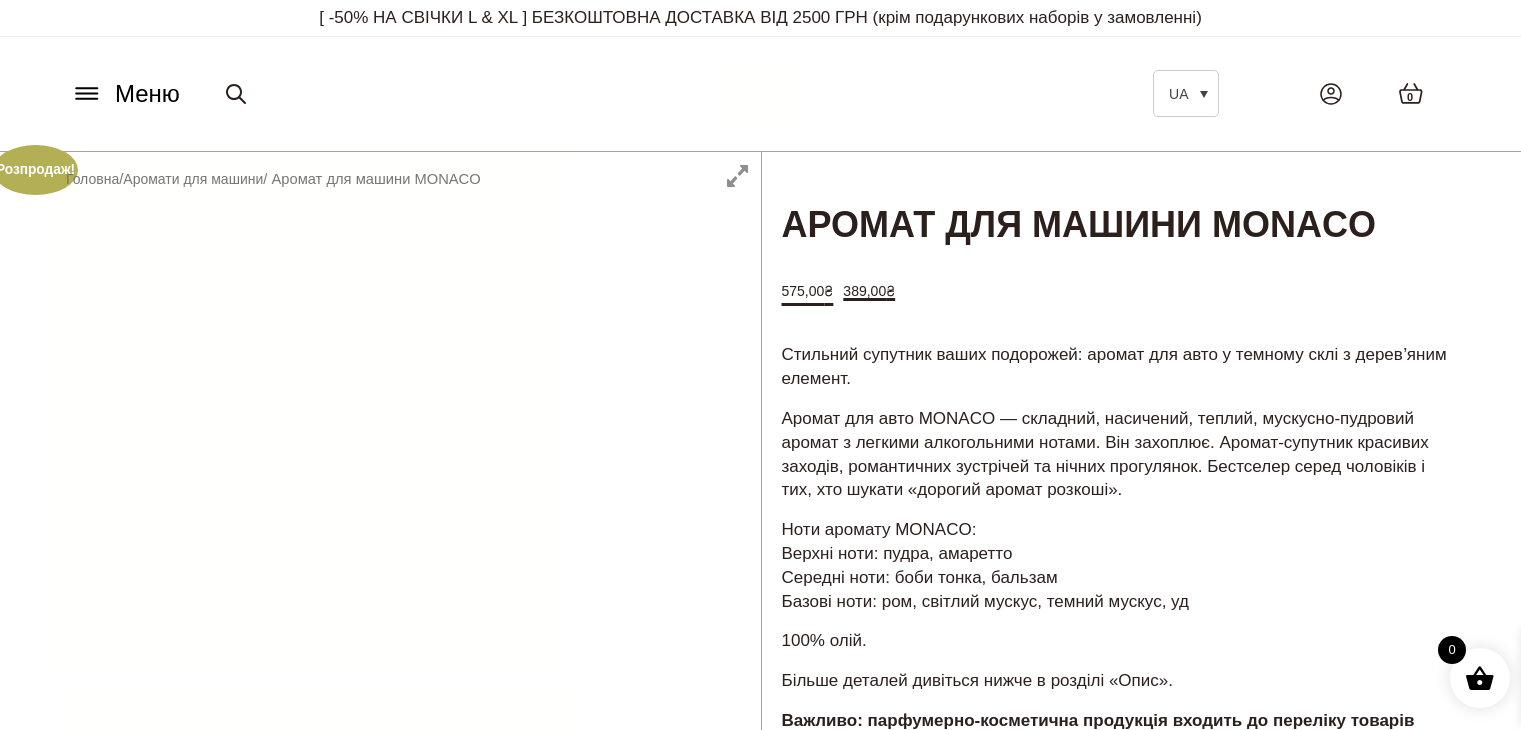scroll, scrollTop: 0, scrollLeft: 0, axis: both 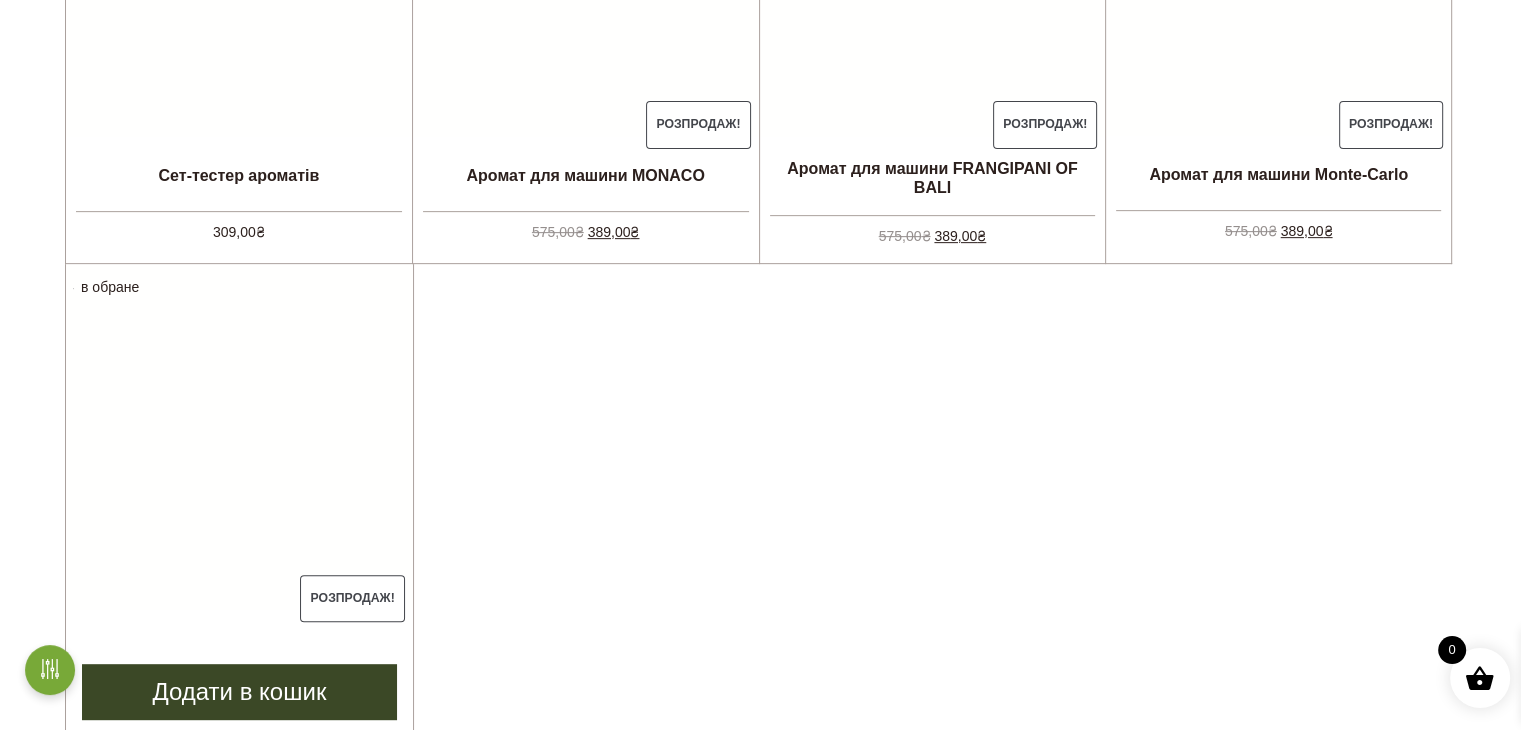 click at bounding box center [239, 437] 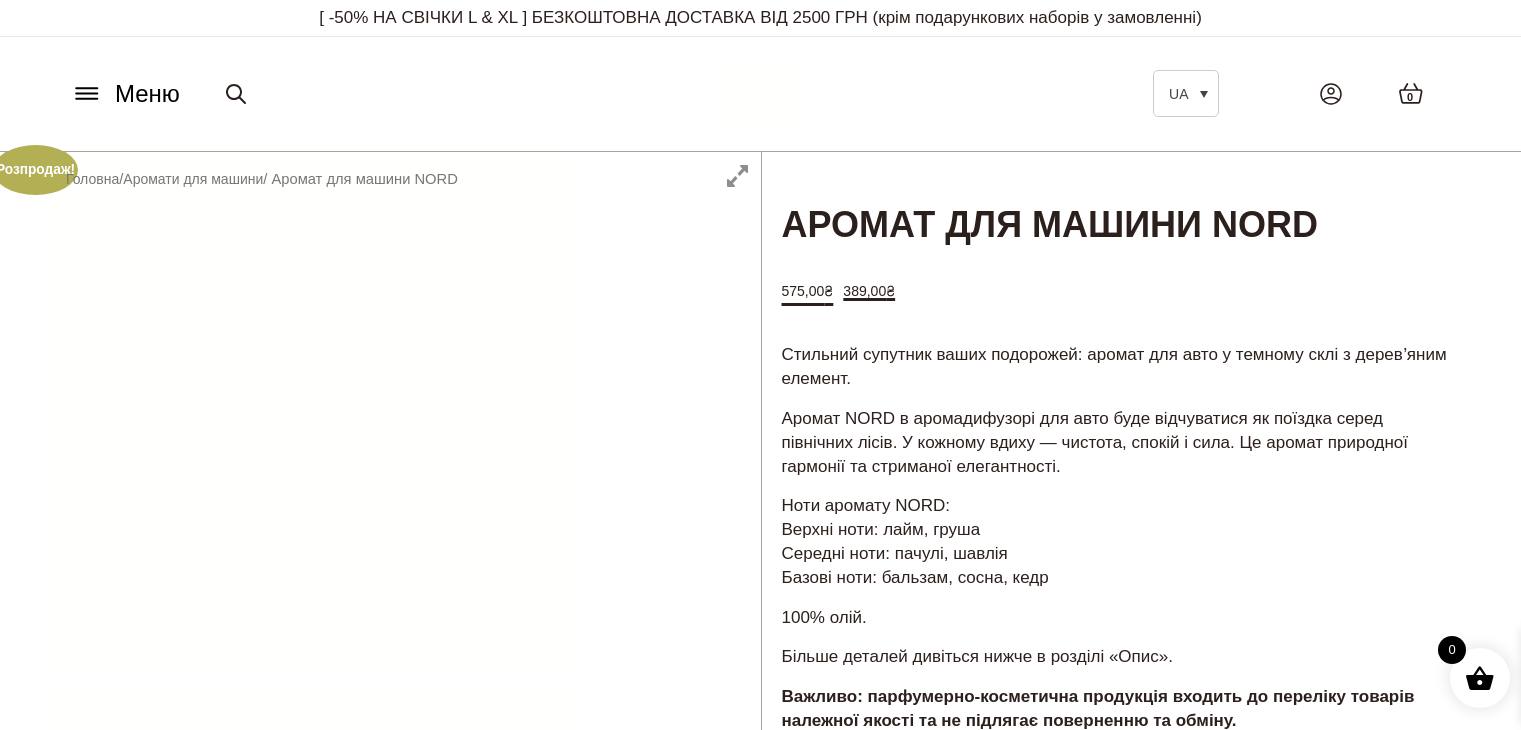 scroll, scrollTop: 0, scrollLeft: 0, axis: both 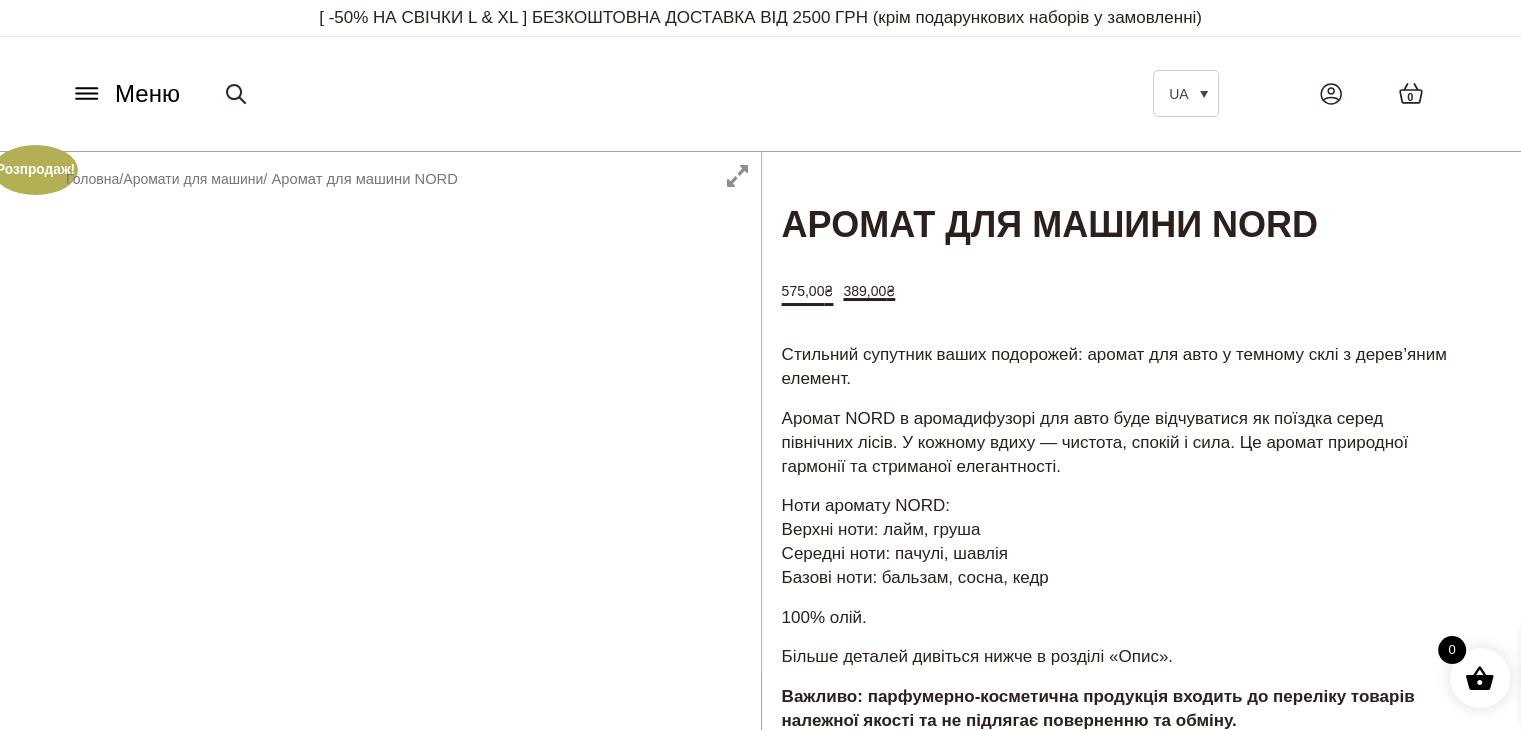 click on "575,00 ₴" at bounding box center (808, 291) 